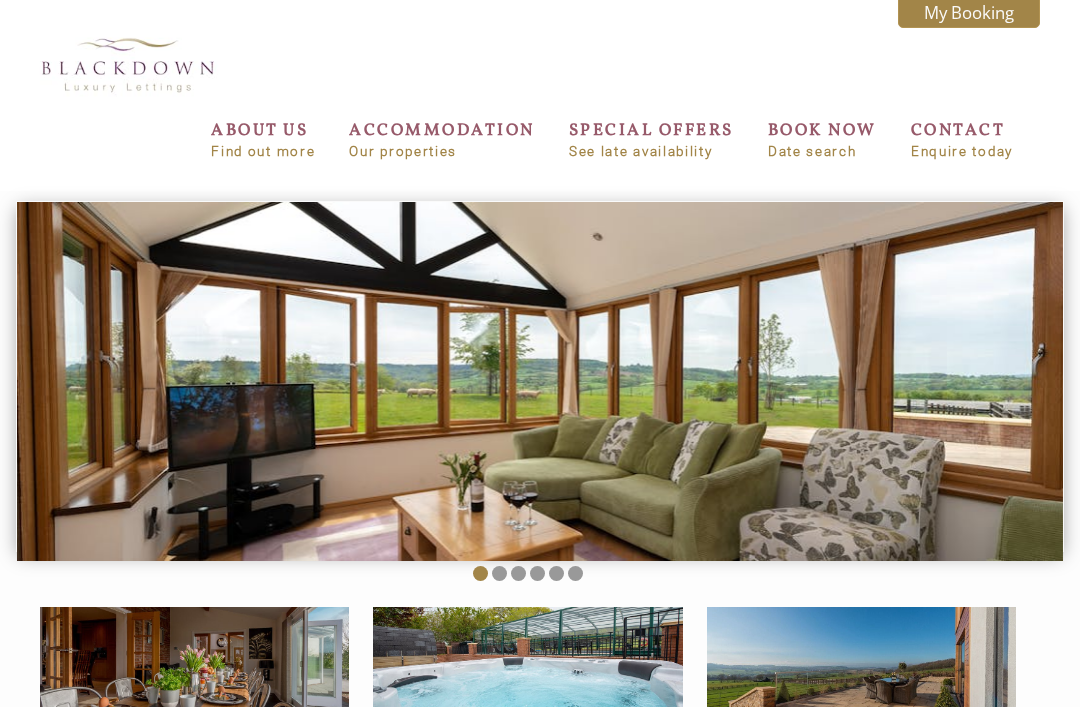 scroll, scrollTop: 0, scrollLeft: 0, axis: both 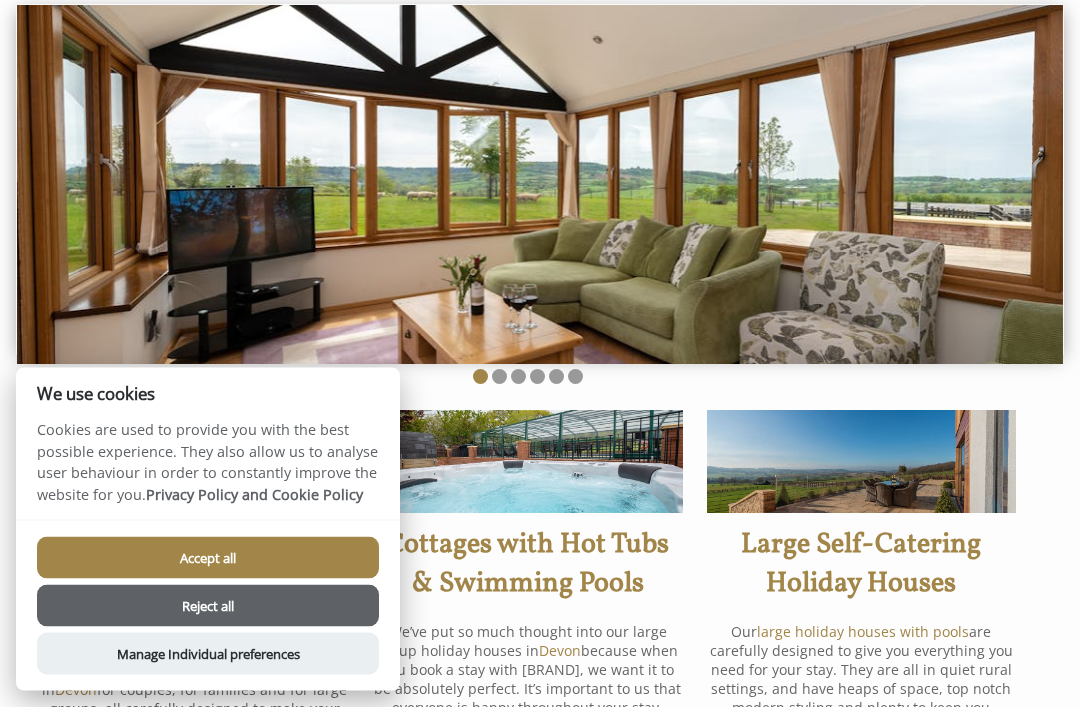 click on "Accept all" at bounding box center [208, 558] 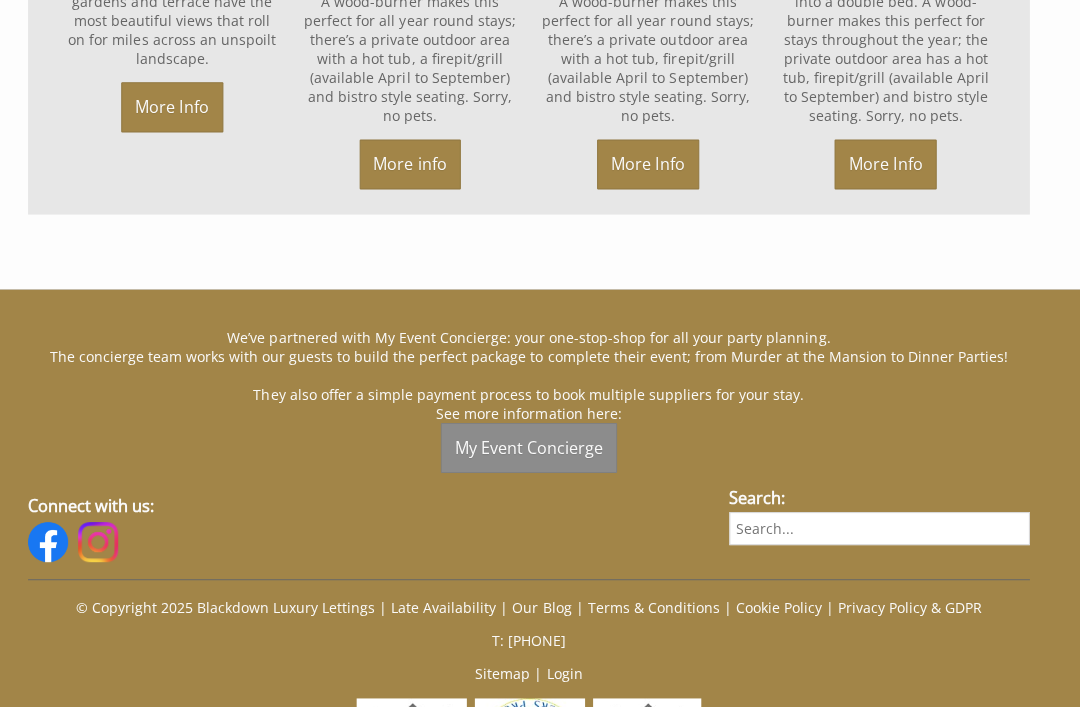 scroll, scrollTop: 2248, scrollLeft: 0, axis: vertical 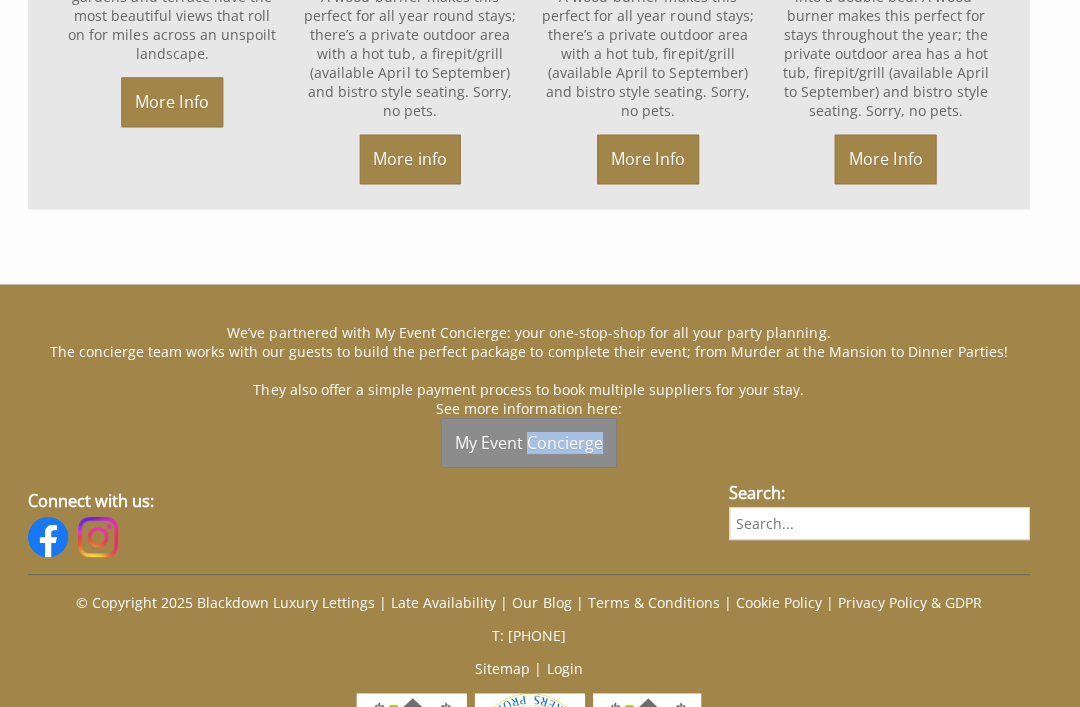 click on "We’ve partnered with My Event Concierge: your one-stop-shop for all your party planning.
The concierge team works with our guests to build the perfect package to complete their event; from Murder at the Mansion to Dinner Parties!
They also offer a simple payment process to book multiple suppliers for your stay.
See more information here:
My Event Concierge
Connect with us:
Search:
© Copyright [YEAR] [ORGANIZATION]
|
Late Availability
|
Our Blog
|
Terms & Conditions
|
Cookie Policy
|
Privacy Policy & GDPR
Sitemap" at bounding box center [528, 589] 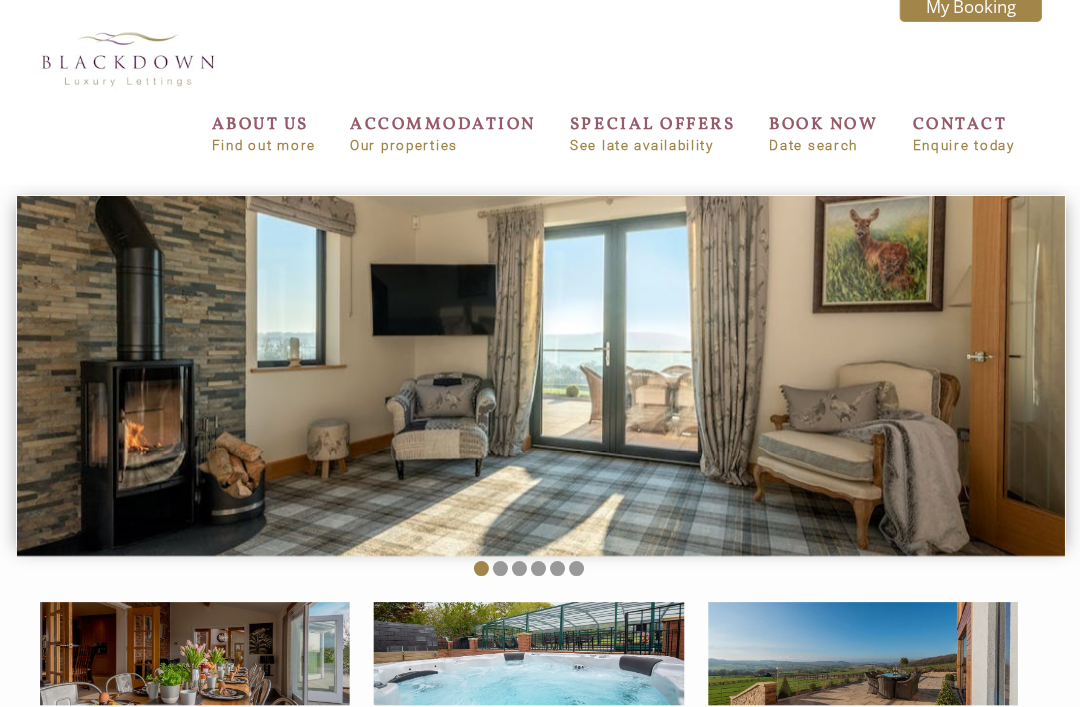 scroll, scrollTop: 0, scrollLeft: 0, axis: both 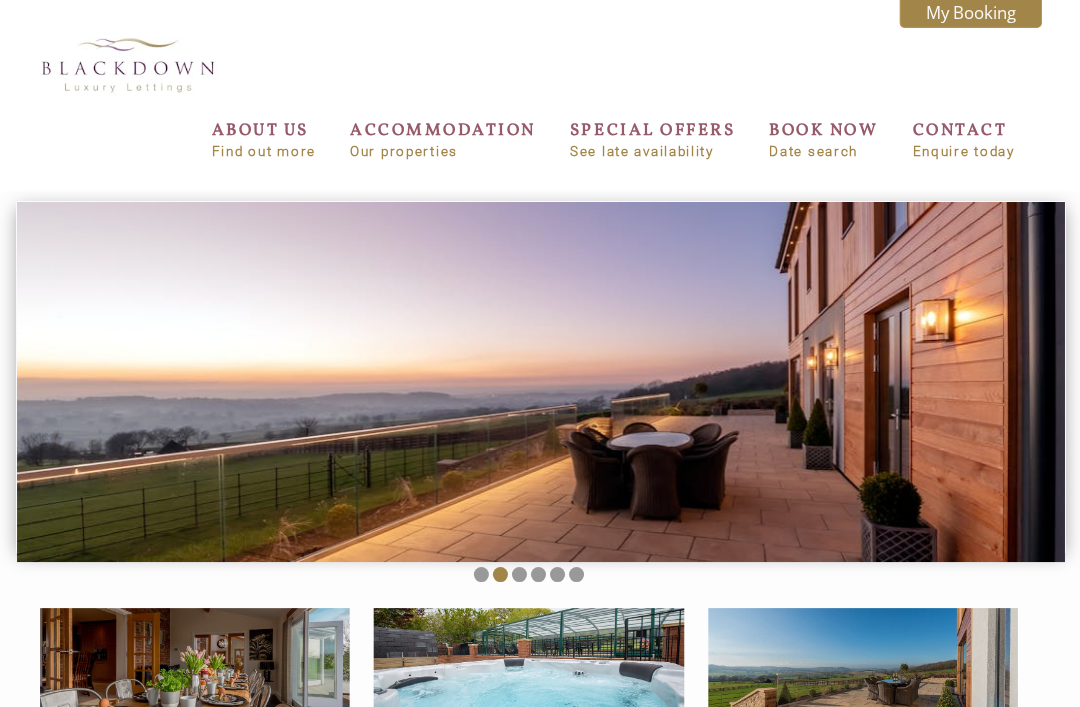 click on "CONTACT  Enquire today" at bounding box center [962, 139] 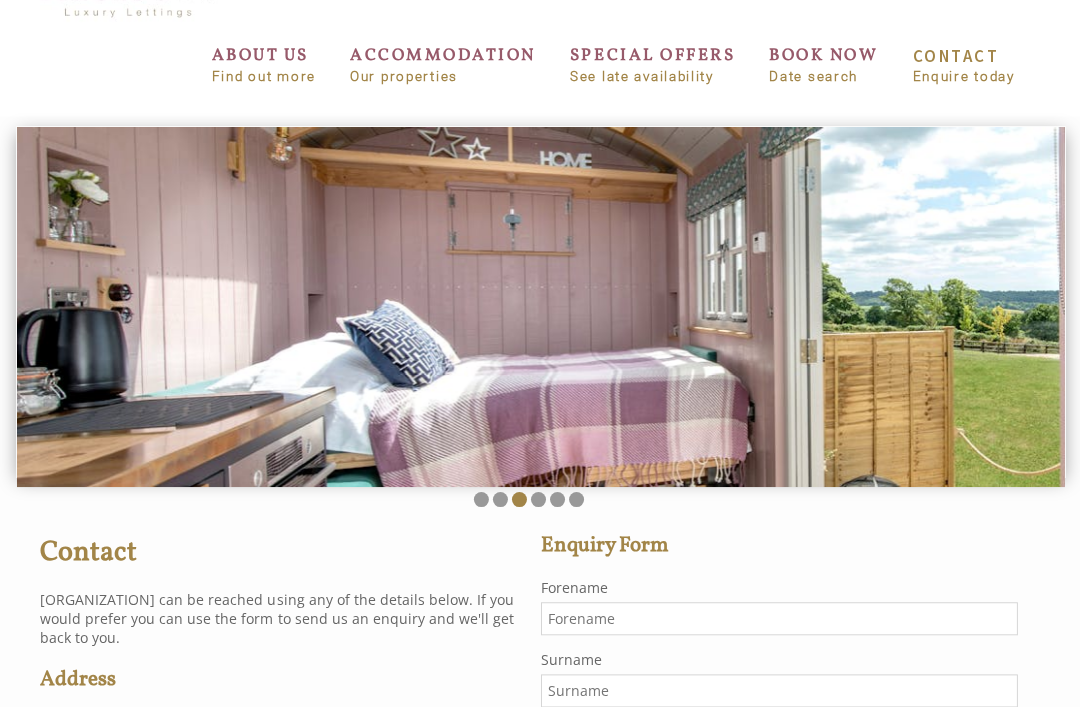 scroll, scrollTop: 0, scrollLeft: 0, axis: both 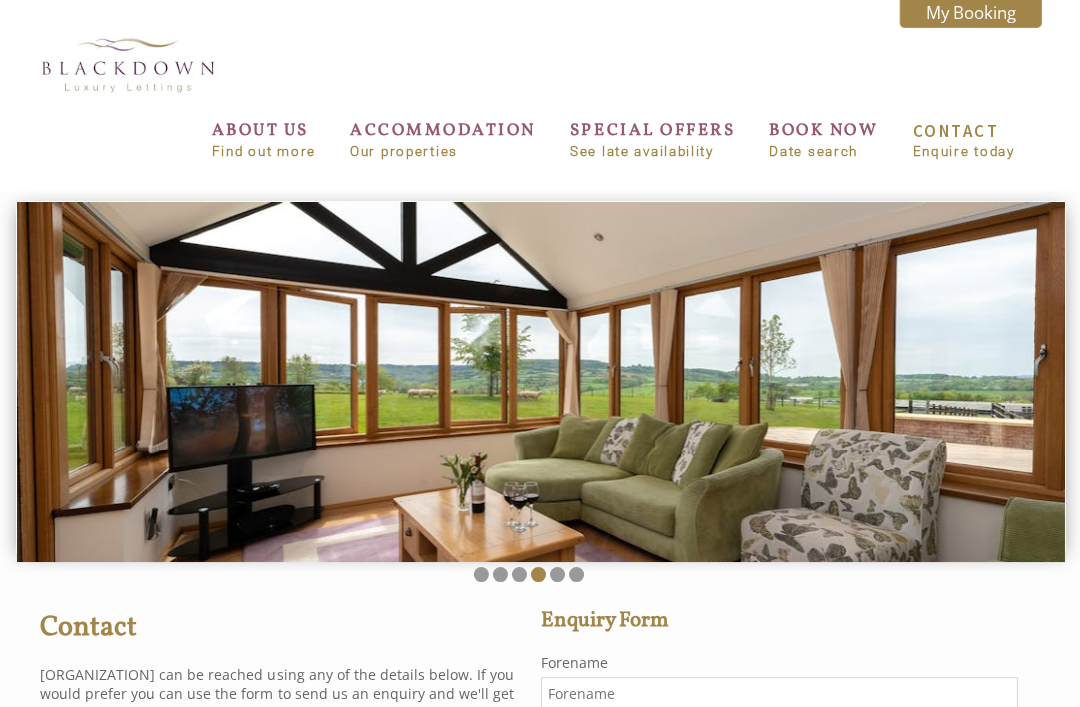 click on "ABOUT US  Find out more" at bounding box center (263, 139) 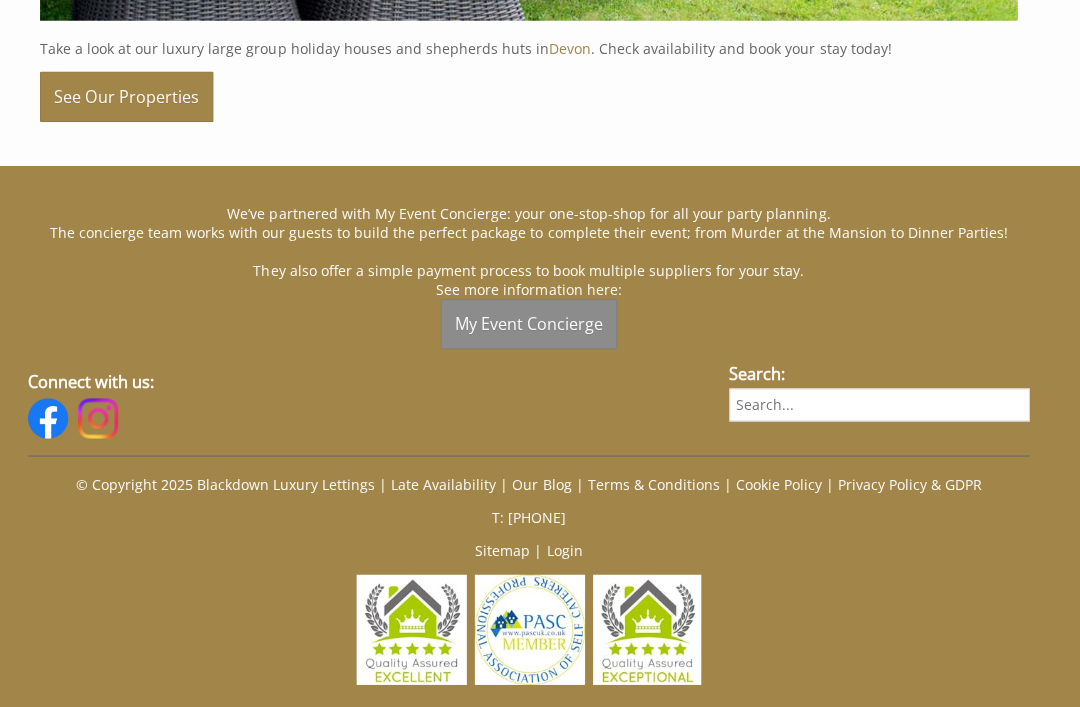 scroll, scrollTop: 2523, scrollLeft: 0, axis: vertical 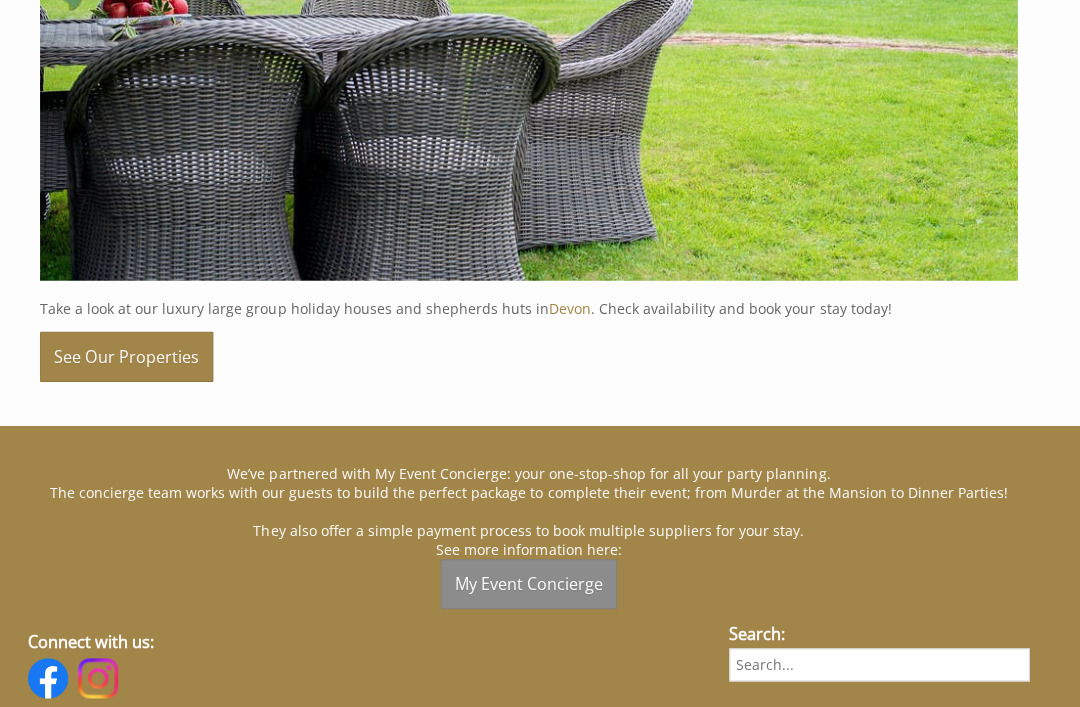 click on "See Our Properties" at bounding box center [126, 356] 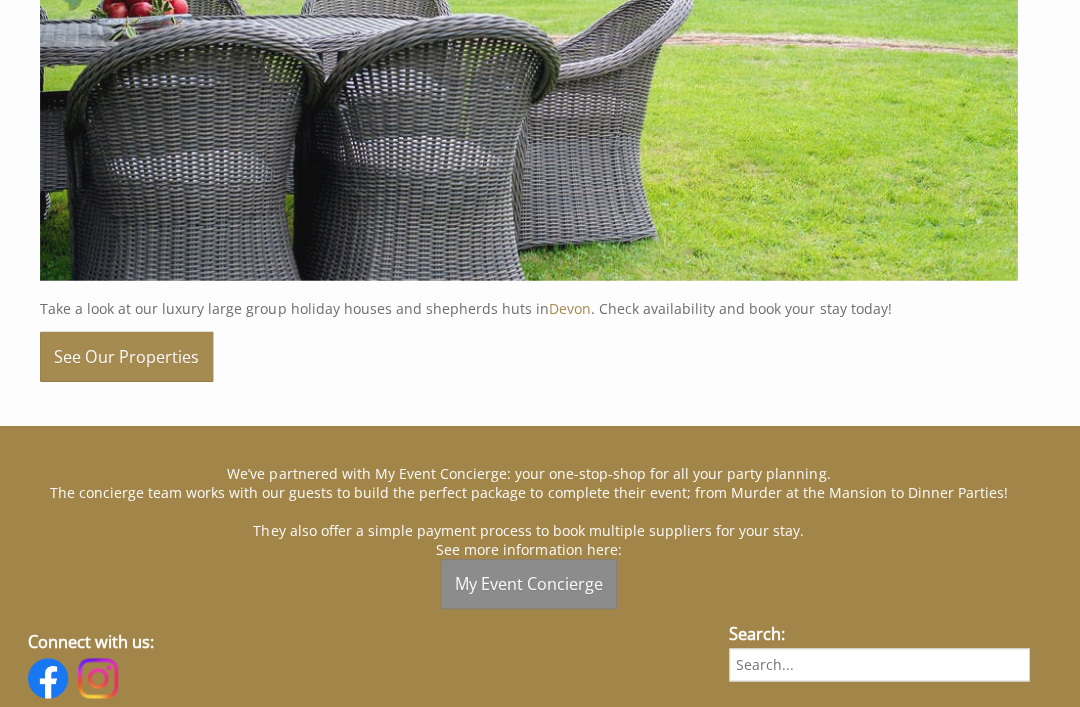 scroll, scrollTop: 2265, scrollLeft: 0, axis: vertical 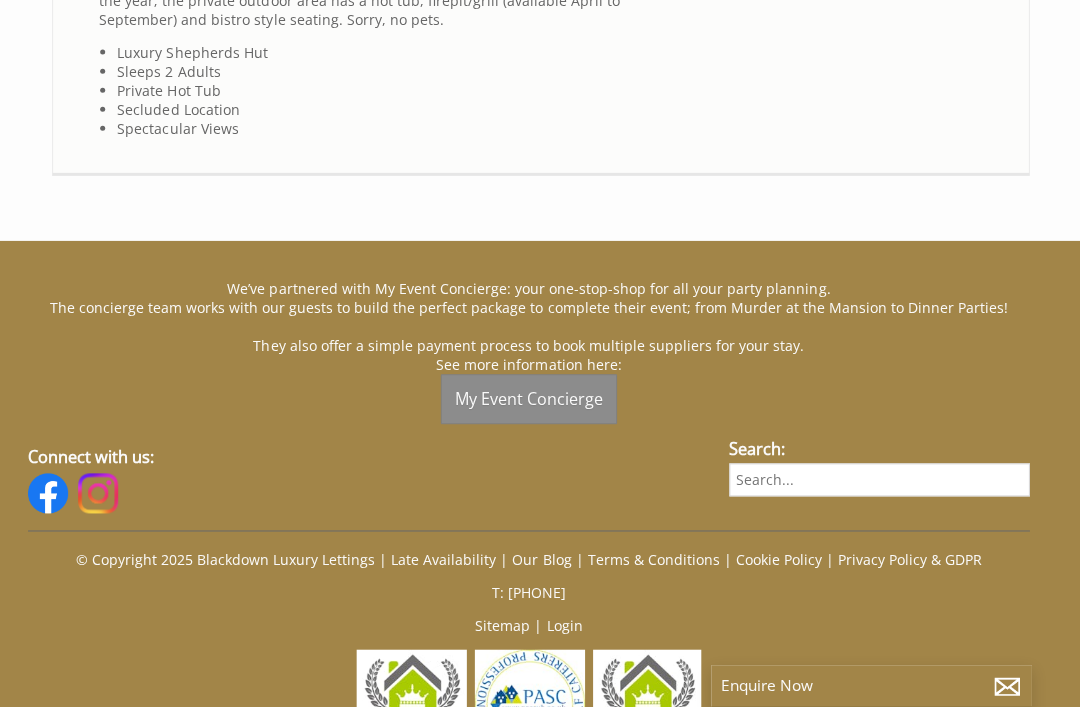 click on "Check Availability" at bounding box center [837, -117] 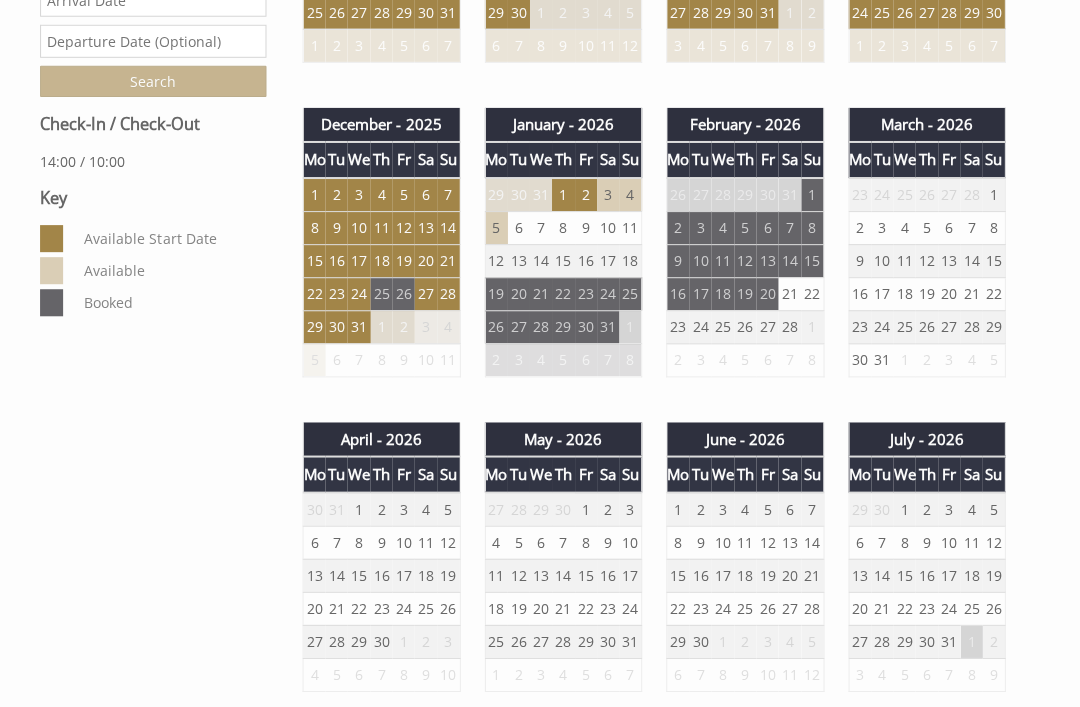 scroll, scrollTop: 904, scrollLeft: 0, axis: vertical 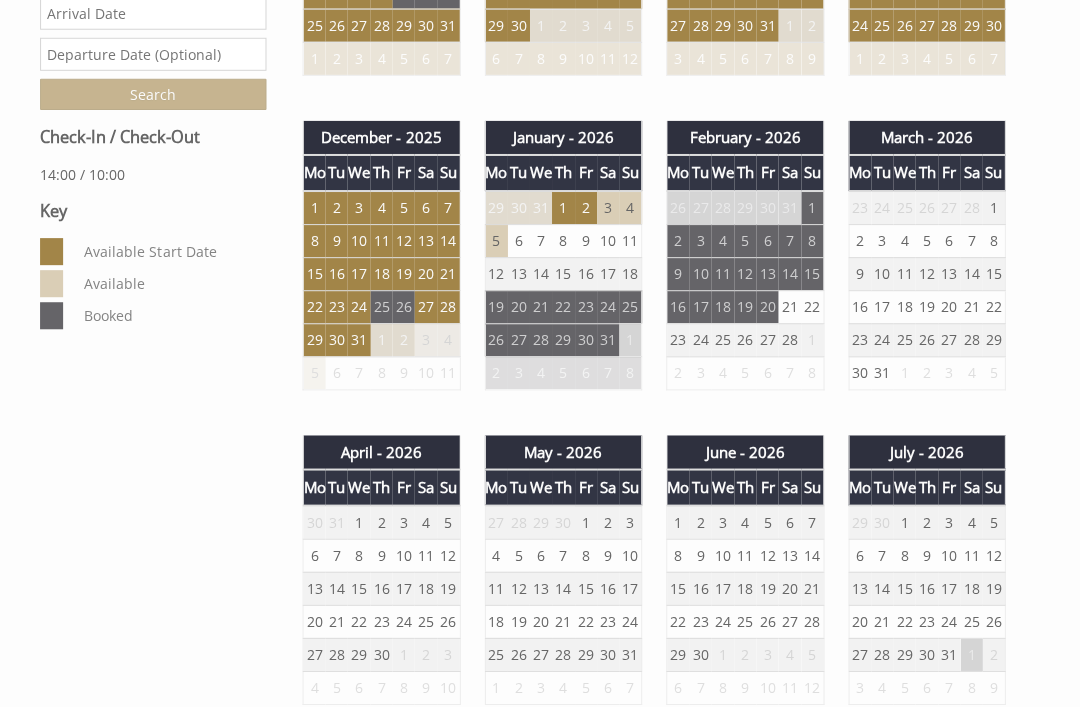 click on "[MONTH] - [YEAR]
Mo
Tu
We
Th
Fr
Sa
Su
23
24
25
26
27
28
1
2
3
4
5
6
7
8
9
10" at bounding box center (926, 265) 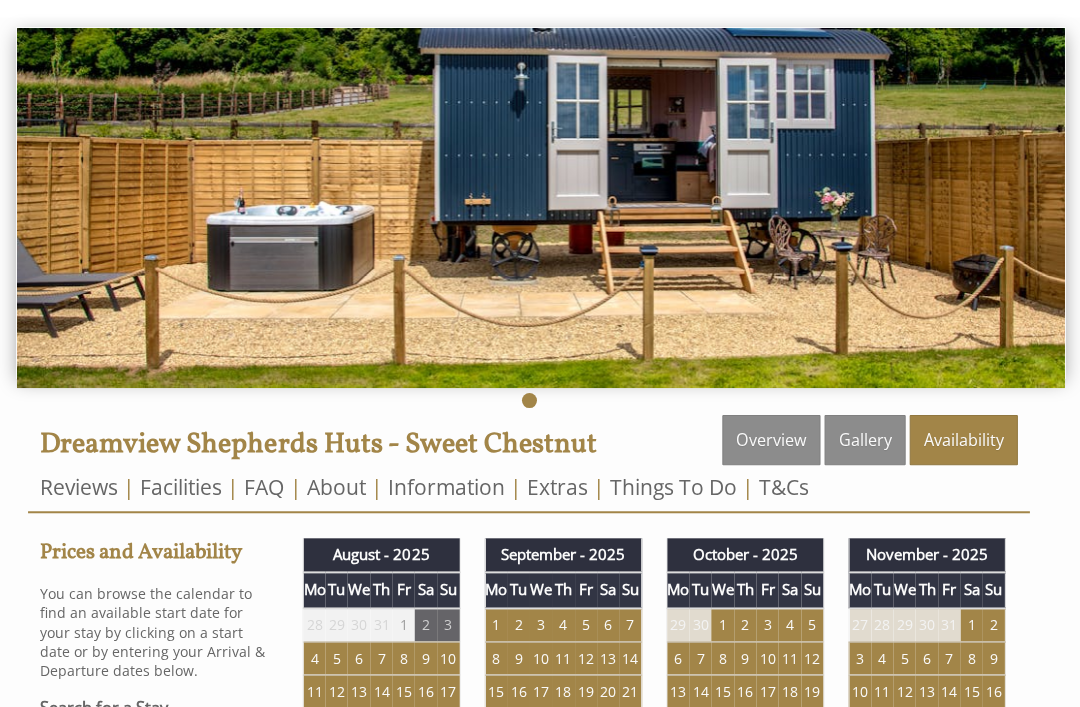 scroll, scrollTop: 0, scrollLeft: 0, axis: both 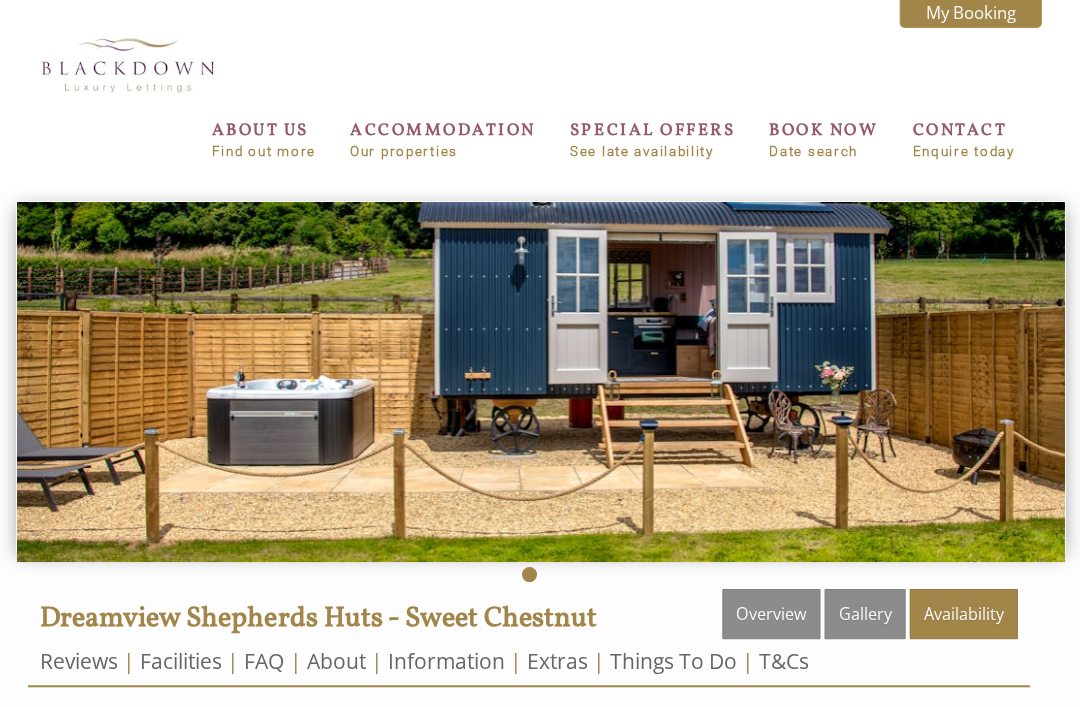 click on "ACCOMMODATION  Our properties" at bounding box center (442, 139) 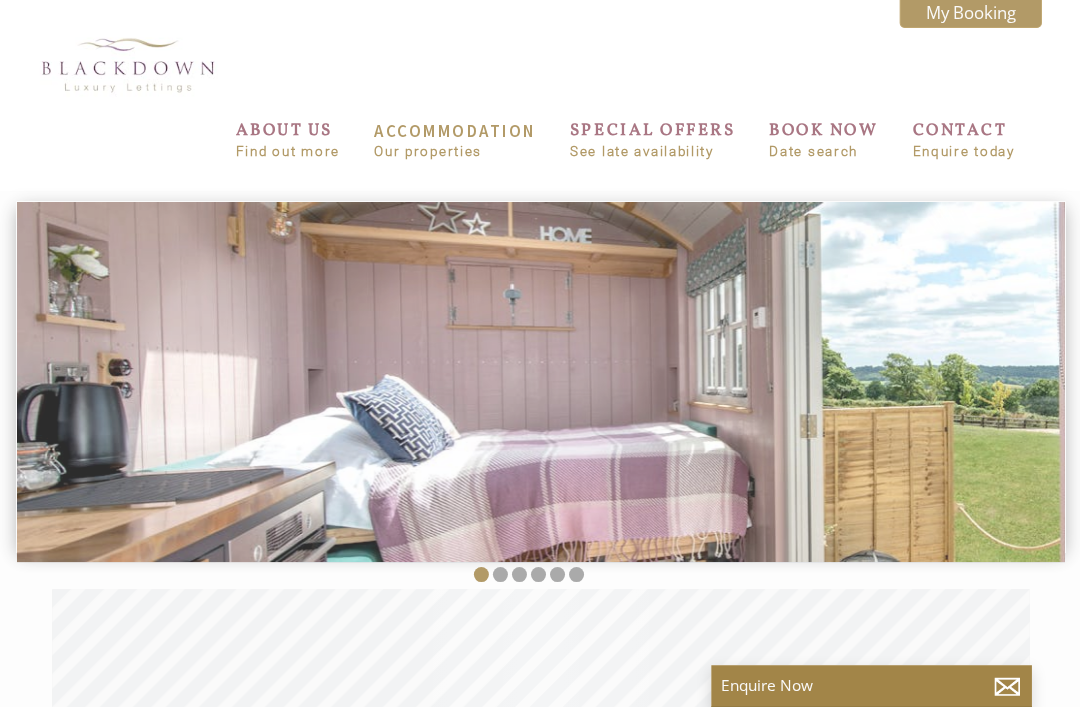 scroll, scrollTop: 0, scrollLeft: 18, axis: horizontal 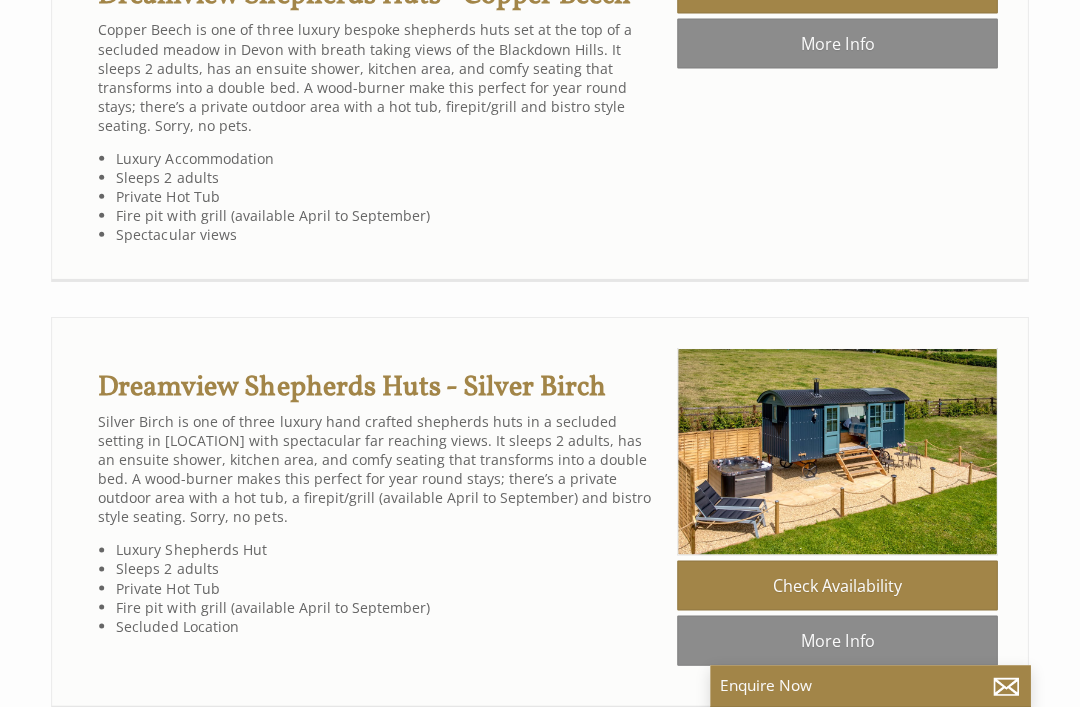 click on "Check Availability" at bounding box center (837, -12) 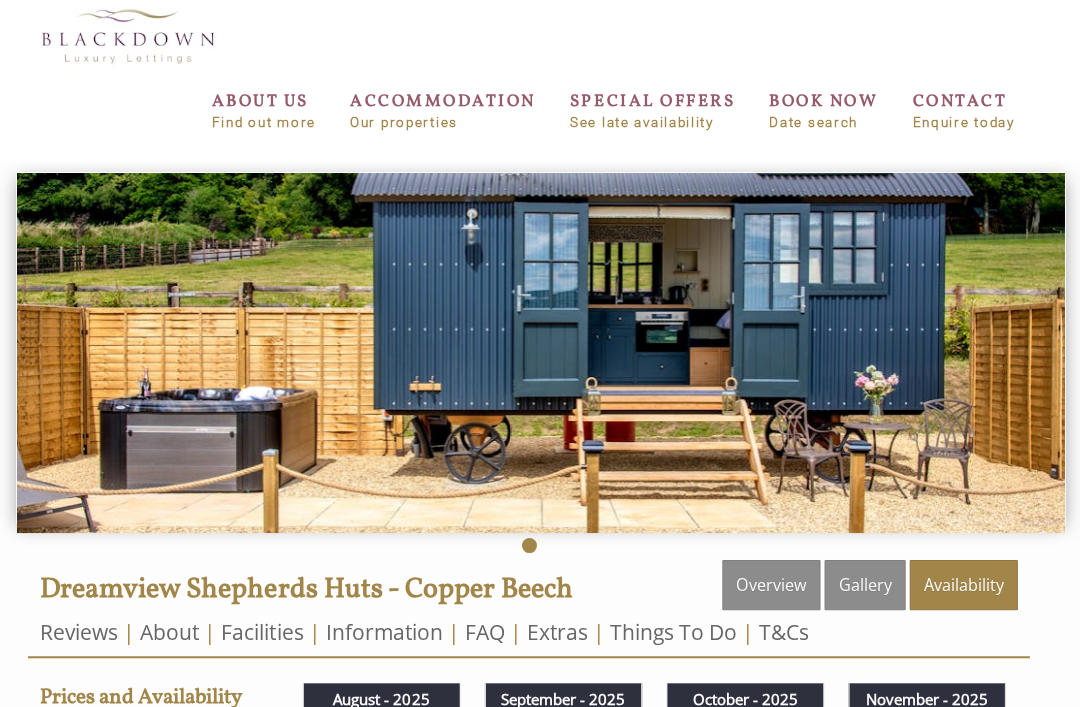 scroll, scrollTop: 0, scrollLeft: 0, axis: both 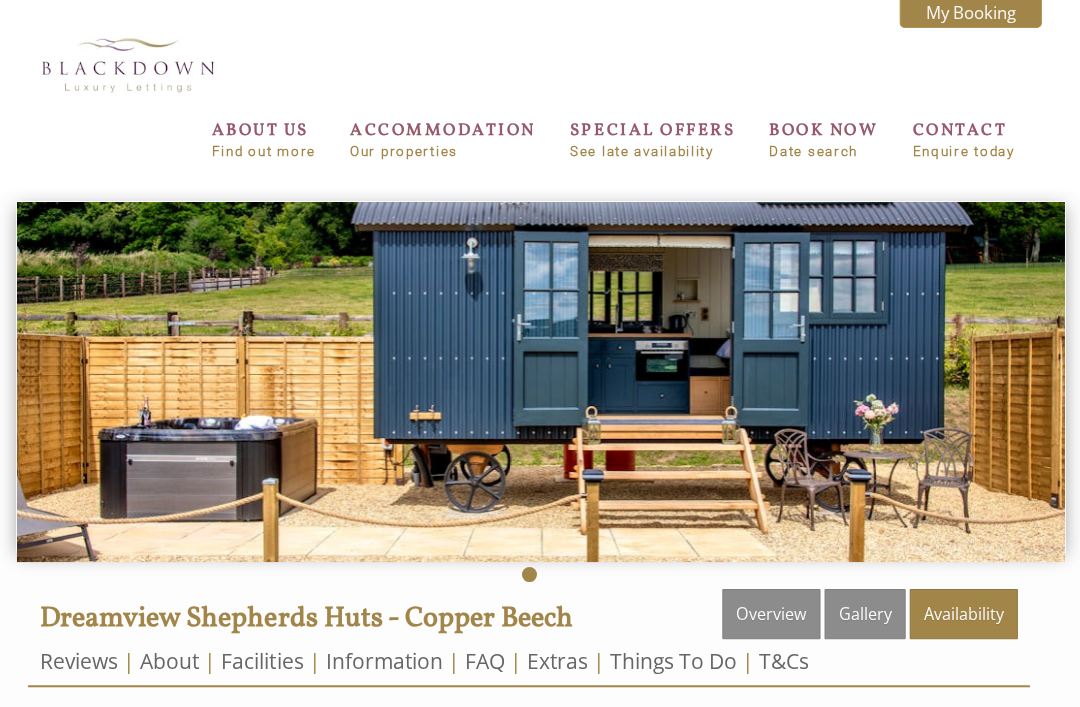 click on "ACCOMMODATION  Our properties" at bounding box center [442, 139] 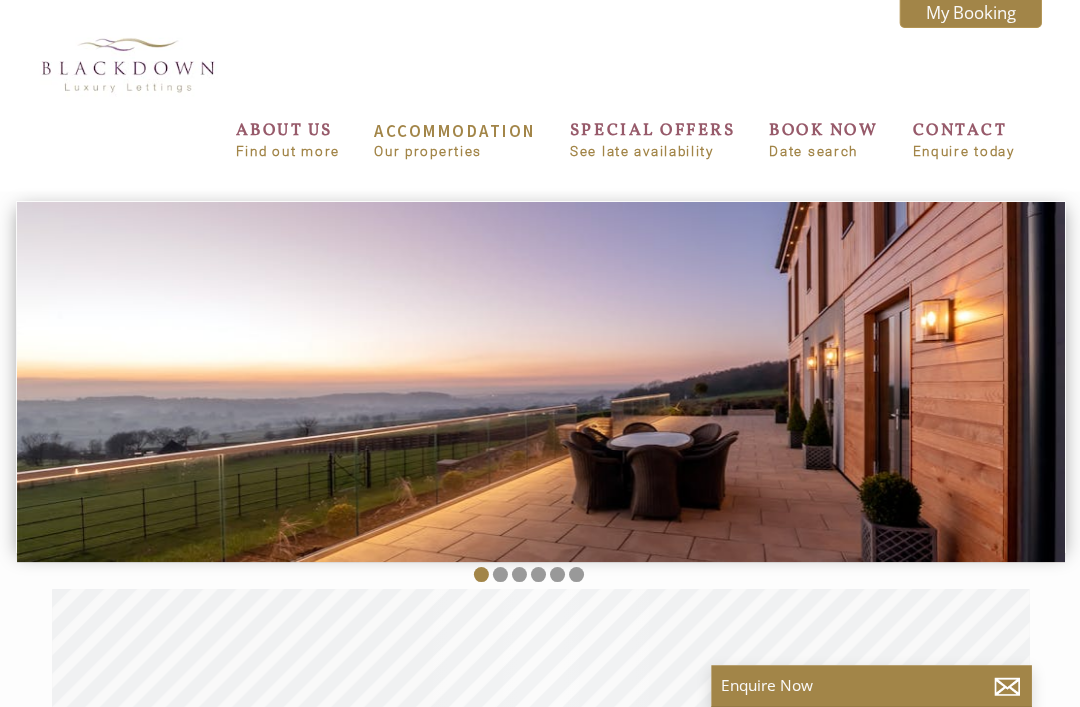 scroll, scrollTop: 0, scrollLeft: 18, axis: horizontal 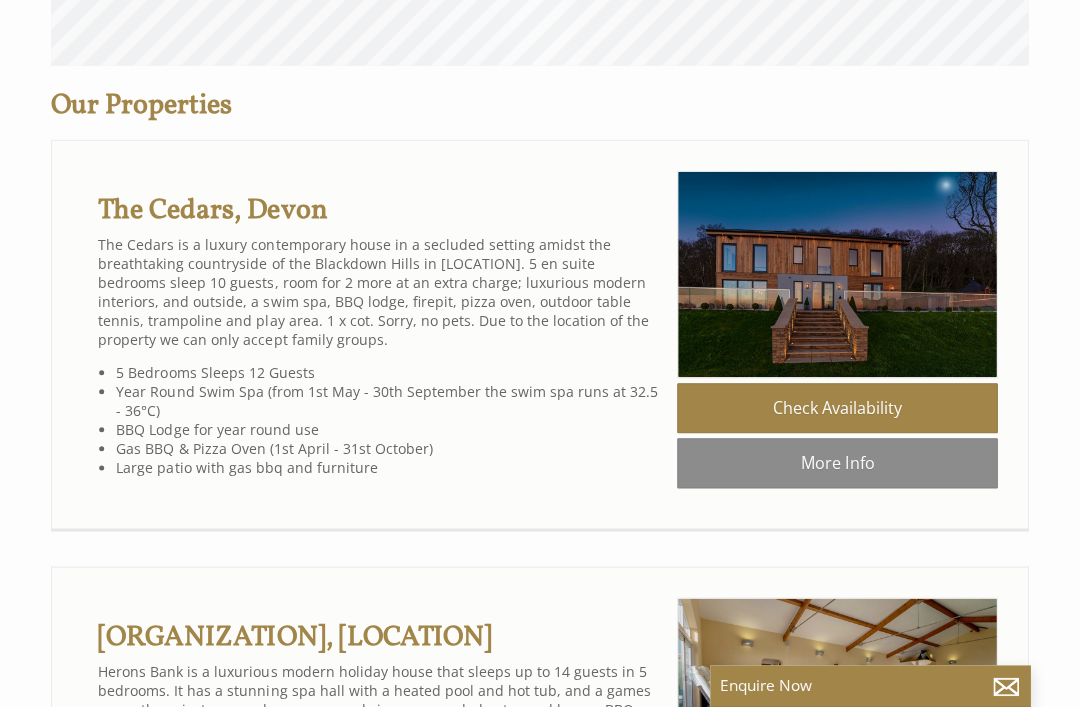 click on "Check Availability" at bounding box center (837, 407) 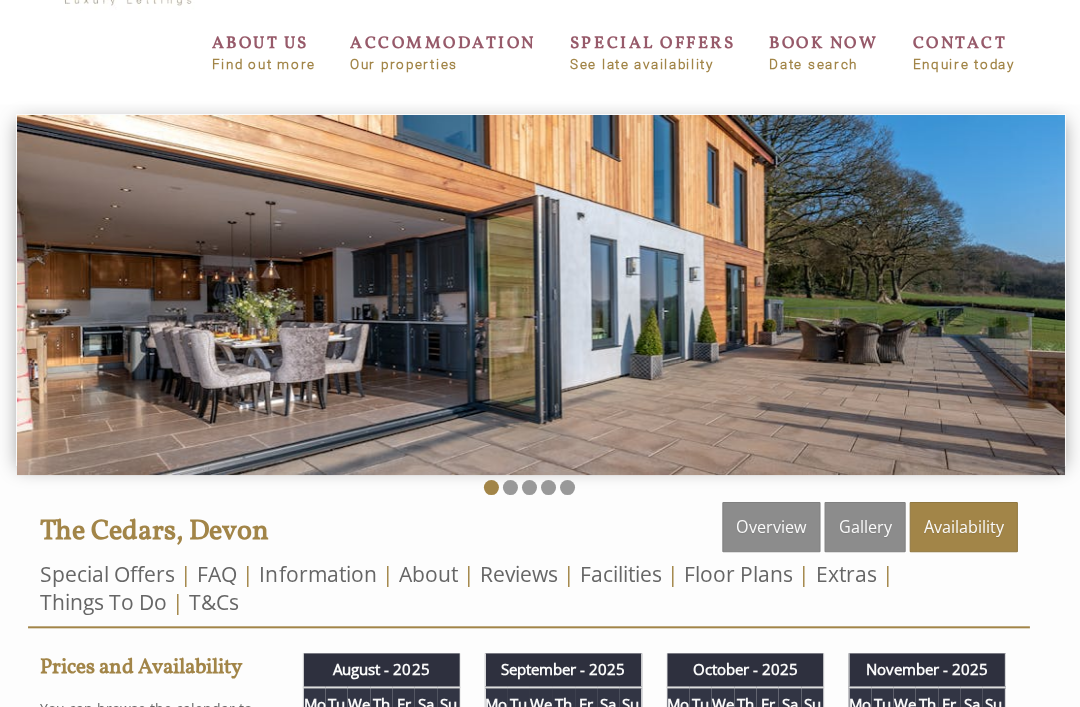 scroll, scrollTop: 87, scrollLeft: 0, axis: vertical 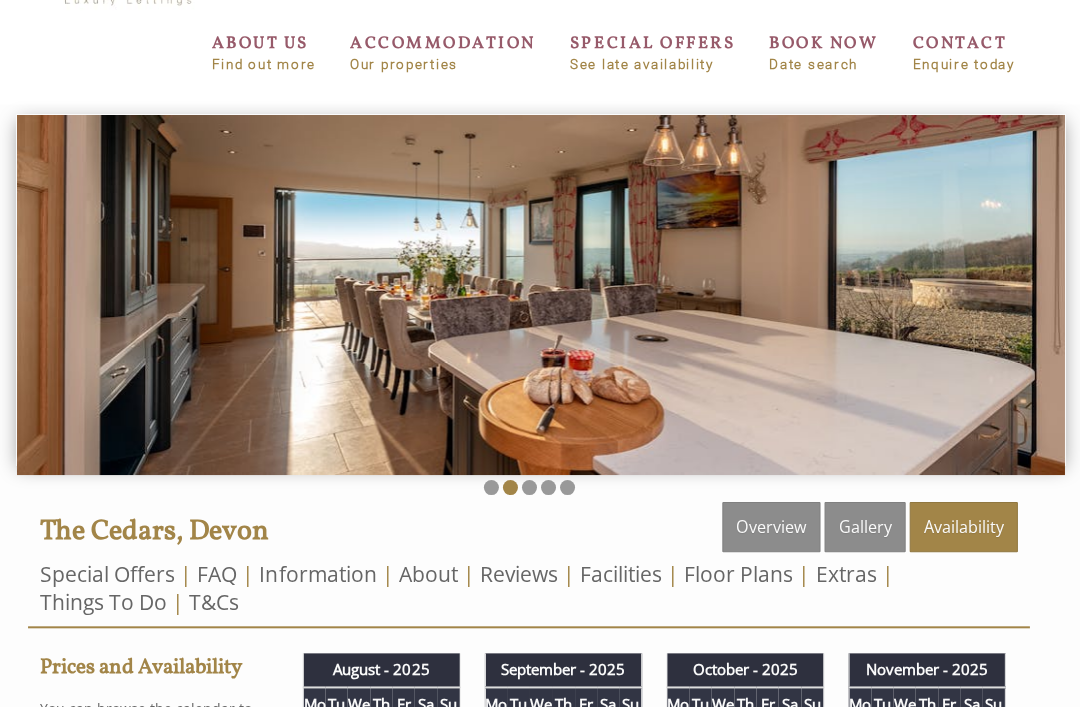 click at bounding box center [540, 294] 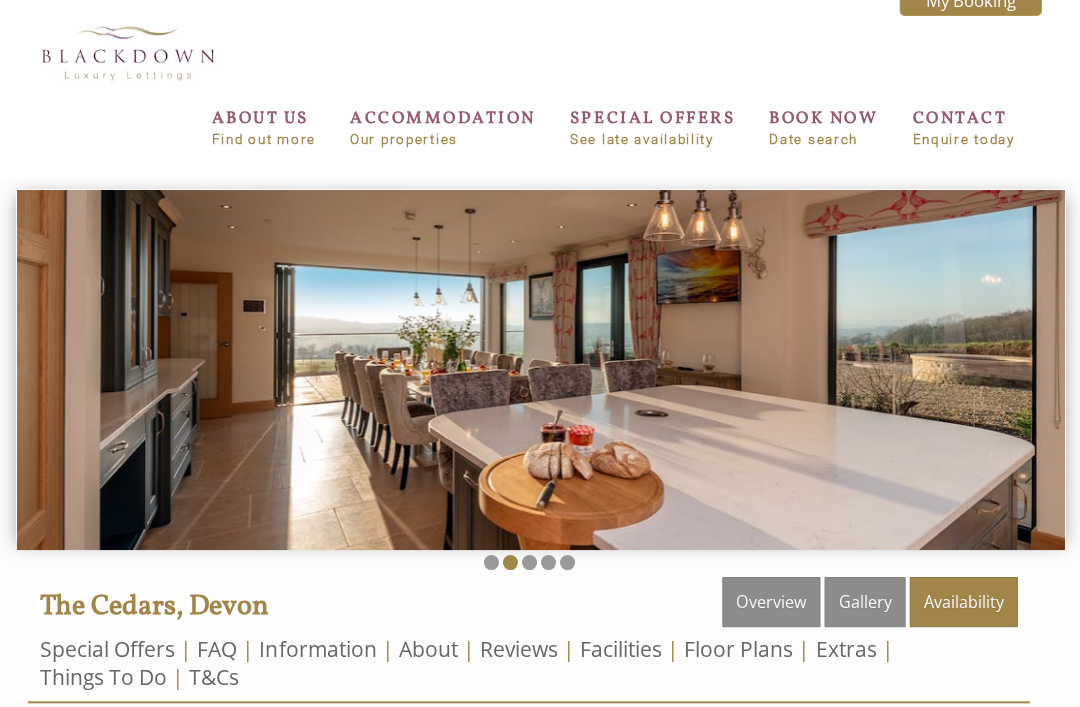 scroll, scrollTop: 0, scrollLeft: 0, axis: both 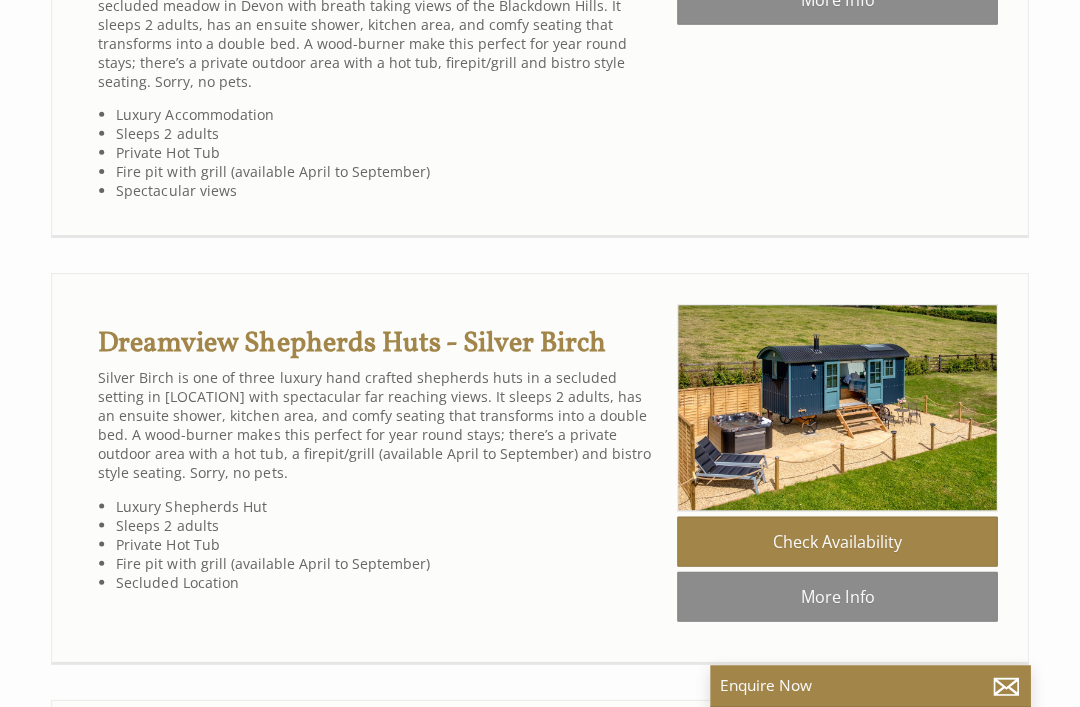 click on "Check Availability" at bounding box center [837, 541] 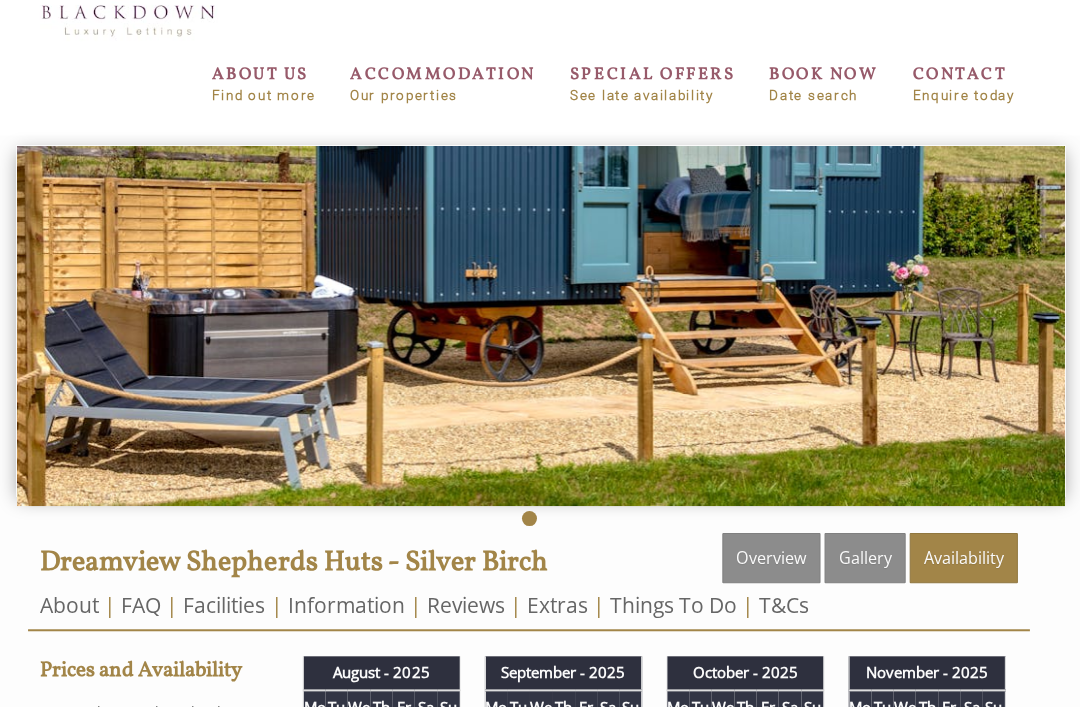 scroll, scrollTop: 0, scrollLeft: 0, axis: both 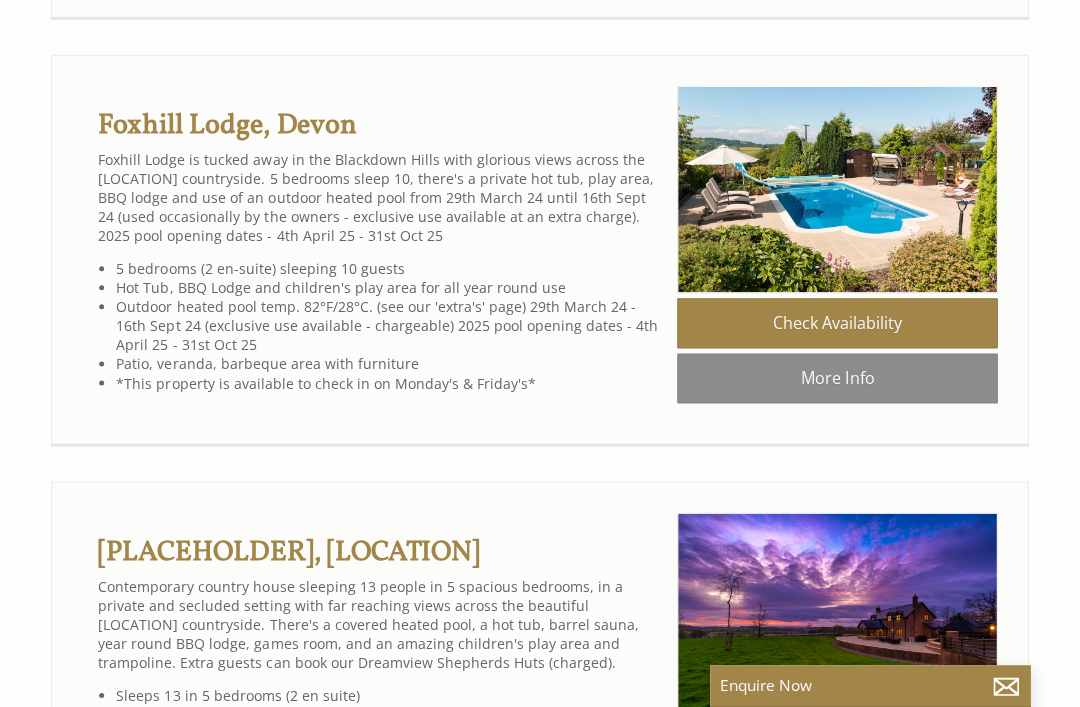 click on "Foxhill Lodge, Devon" at bounding box center [228, 125] 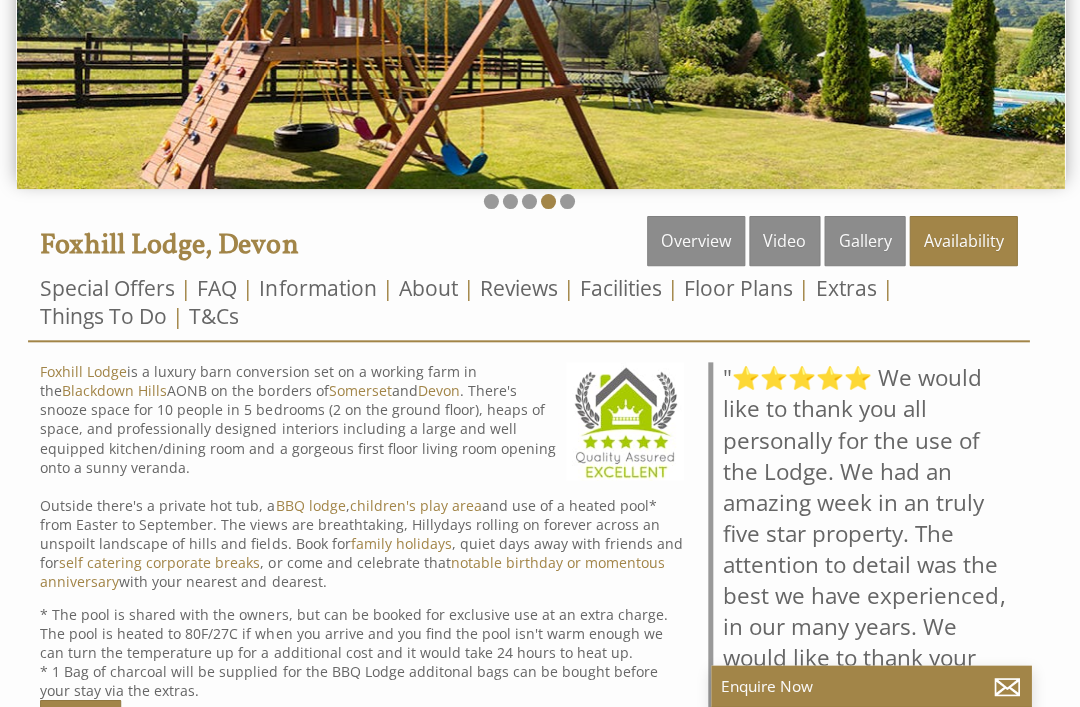 scroll, scrollTop: 373, scrollLeft: 0, axis: vertical 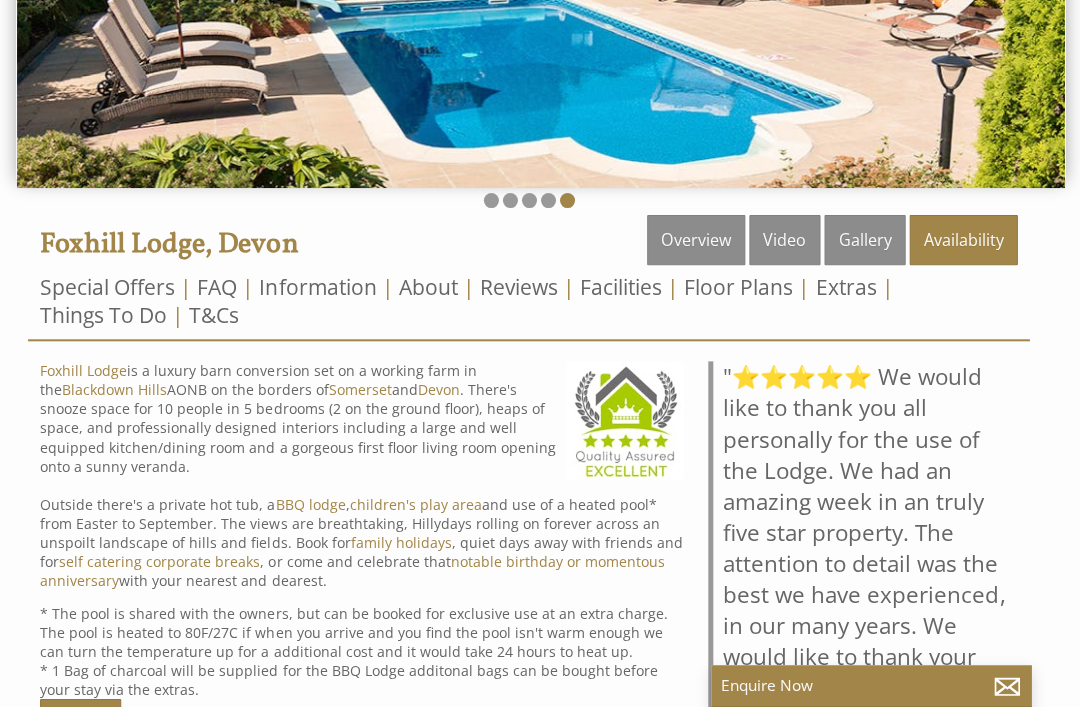 click on "Availability" at bounding box center [962, 240] 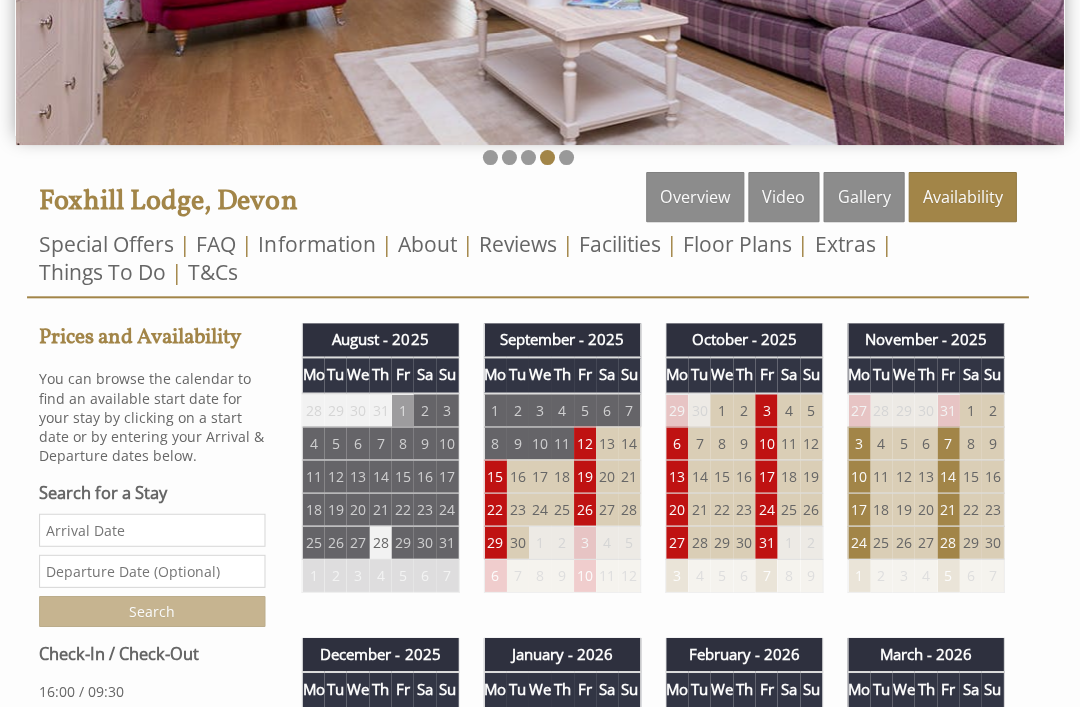 scroll, scrollTop: 418, scrollLeft: 0, axis: vertical 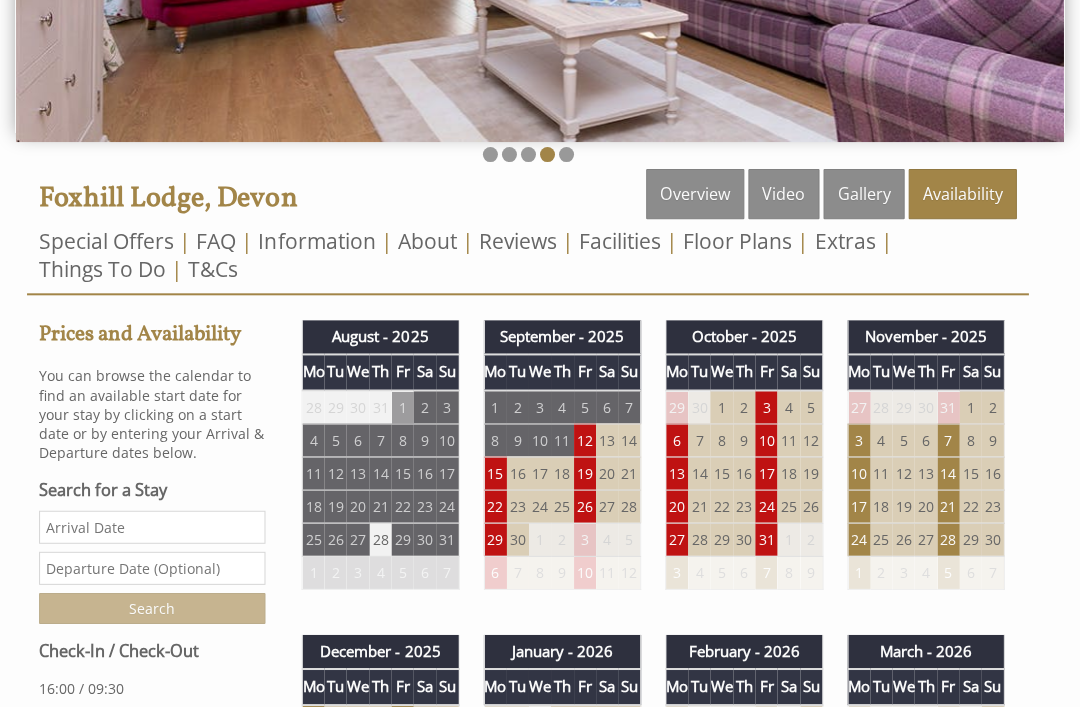 click on "Date" at bounding box center (153, 526) 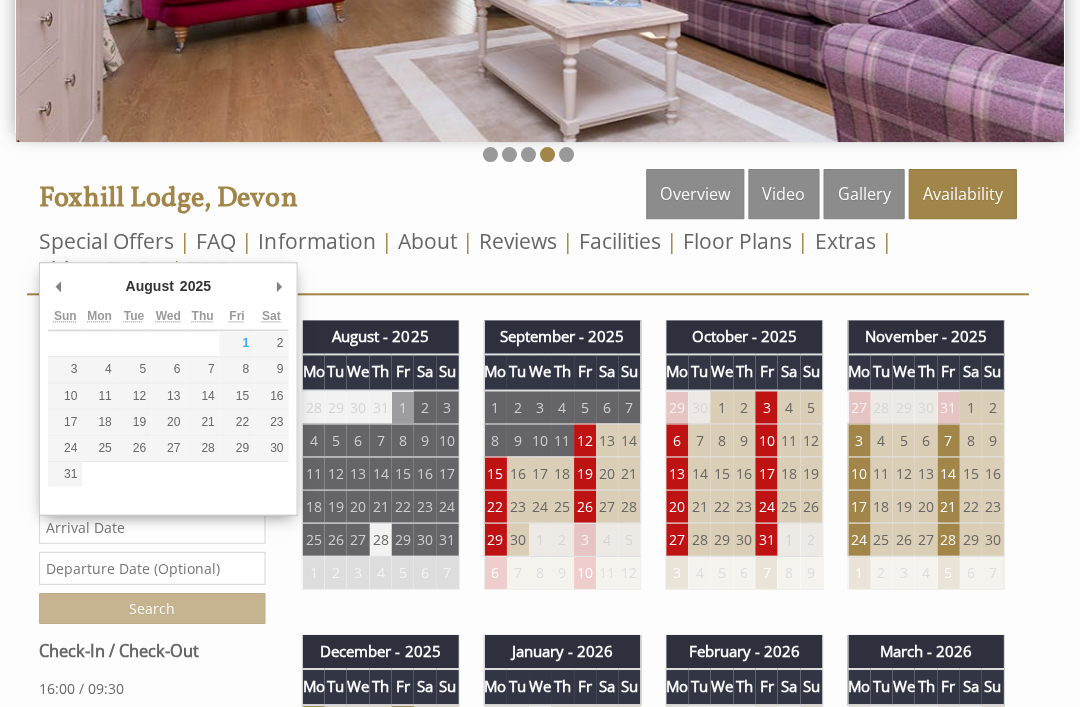 scroll, scrollTop: 418, scrollLeft: 0, axis: vertical 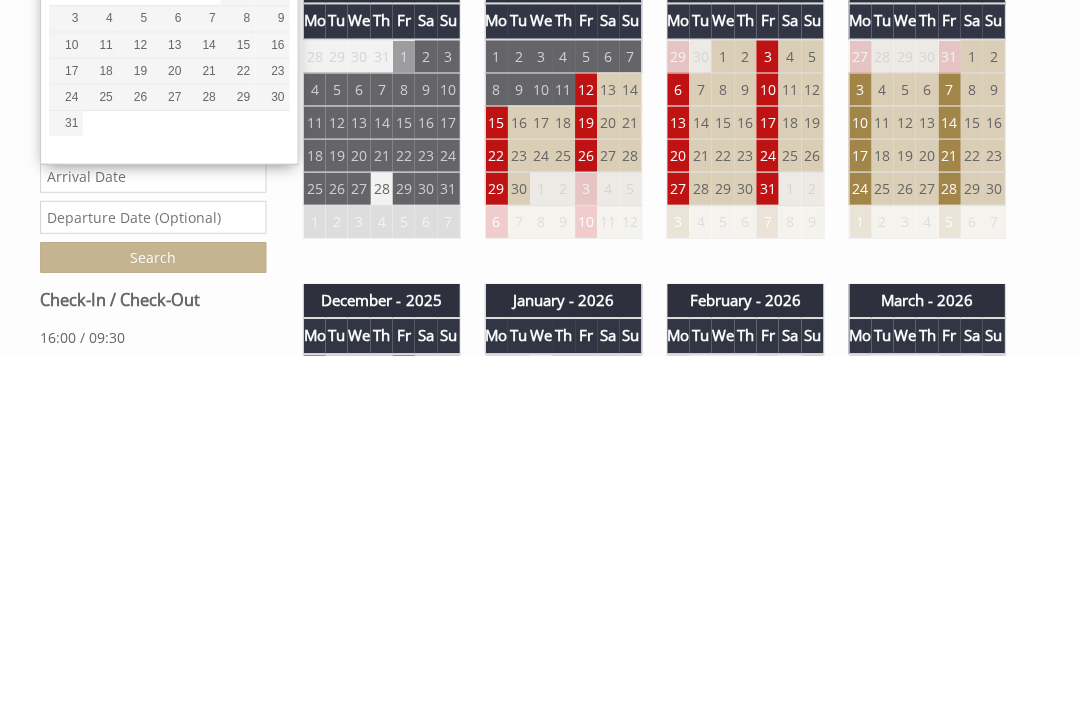 click on "15" at bounding box center [495, 473] 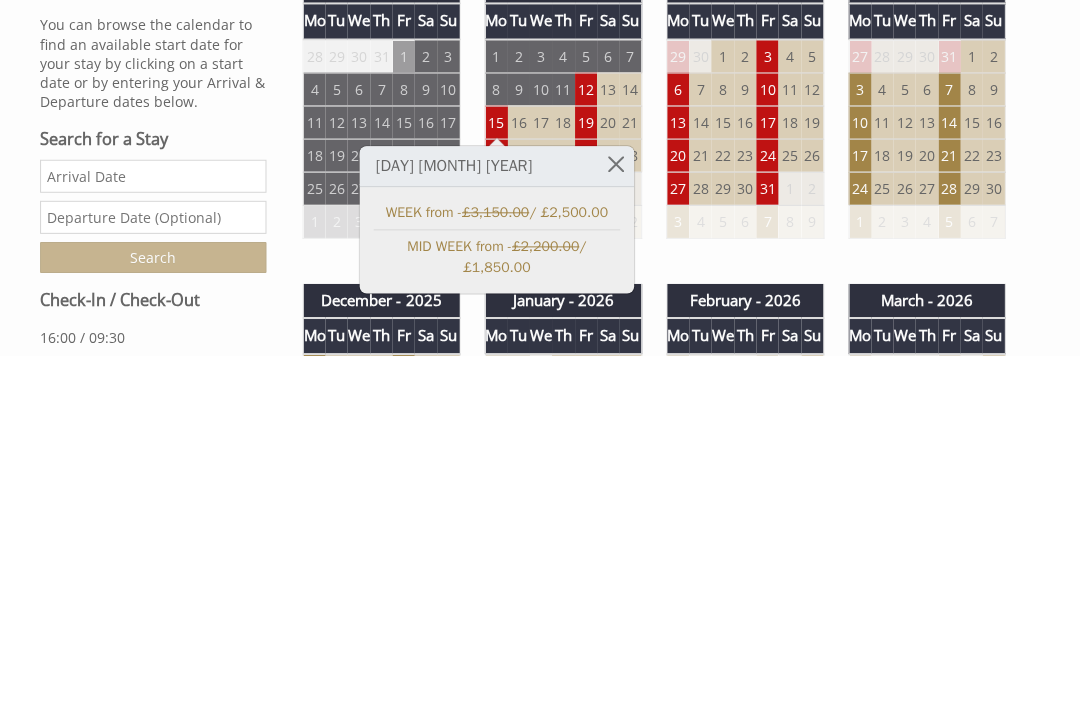 scroll, scrollTop: 771, scrollLeft: 0, axis: vertical 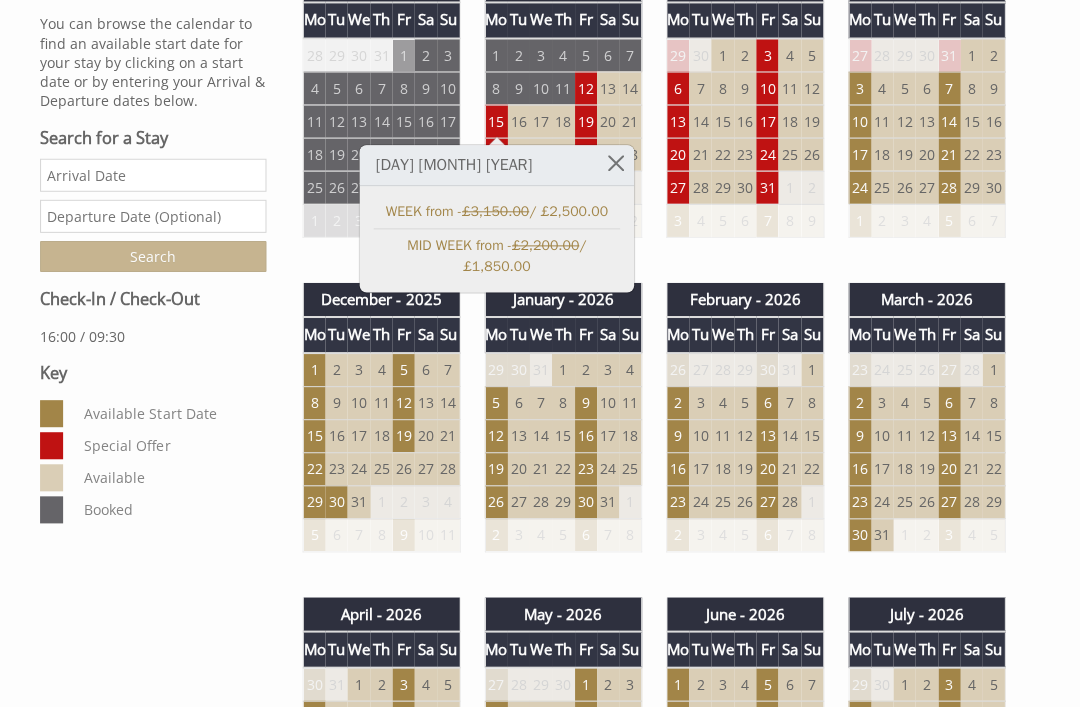 click at bounding box center [615, 162] 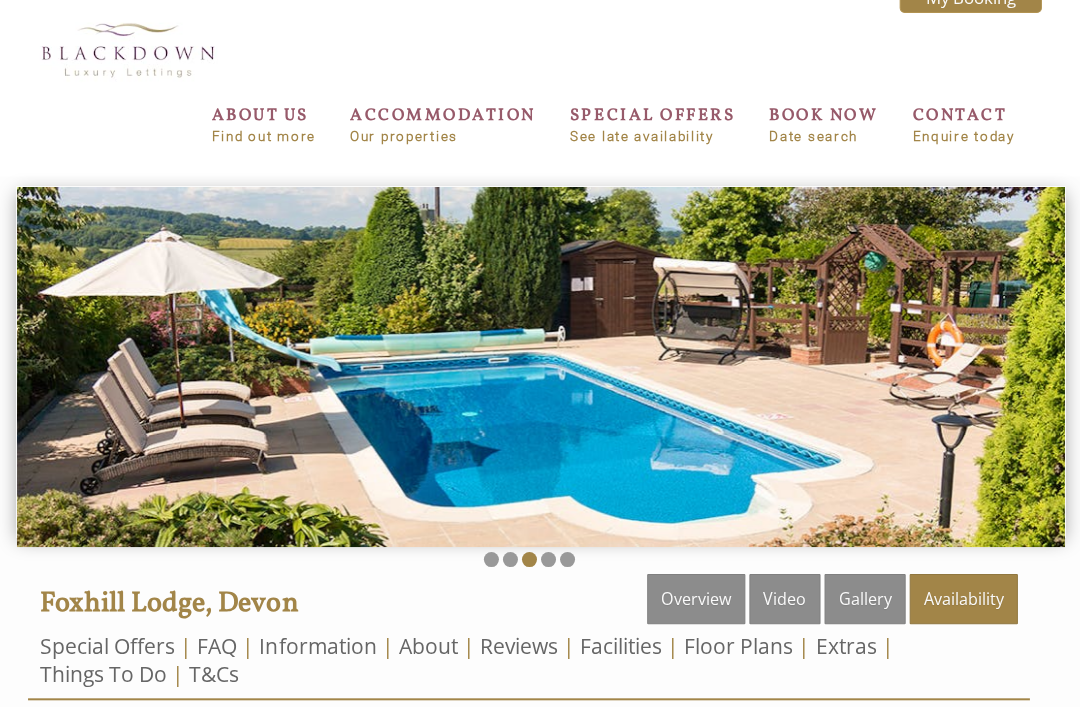 scroll, scrollTop: 0, scrollLeft: 0, axis: both 